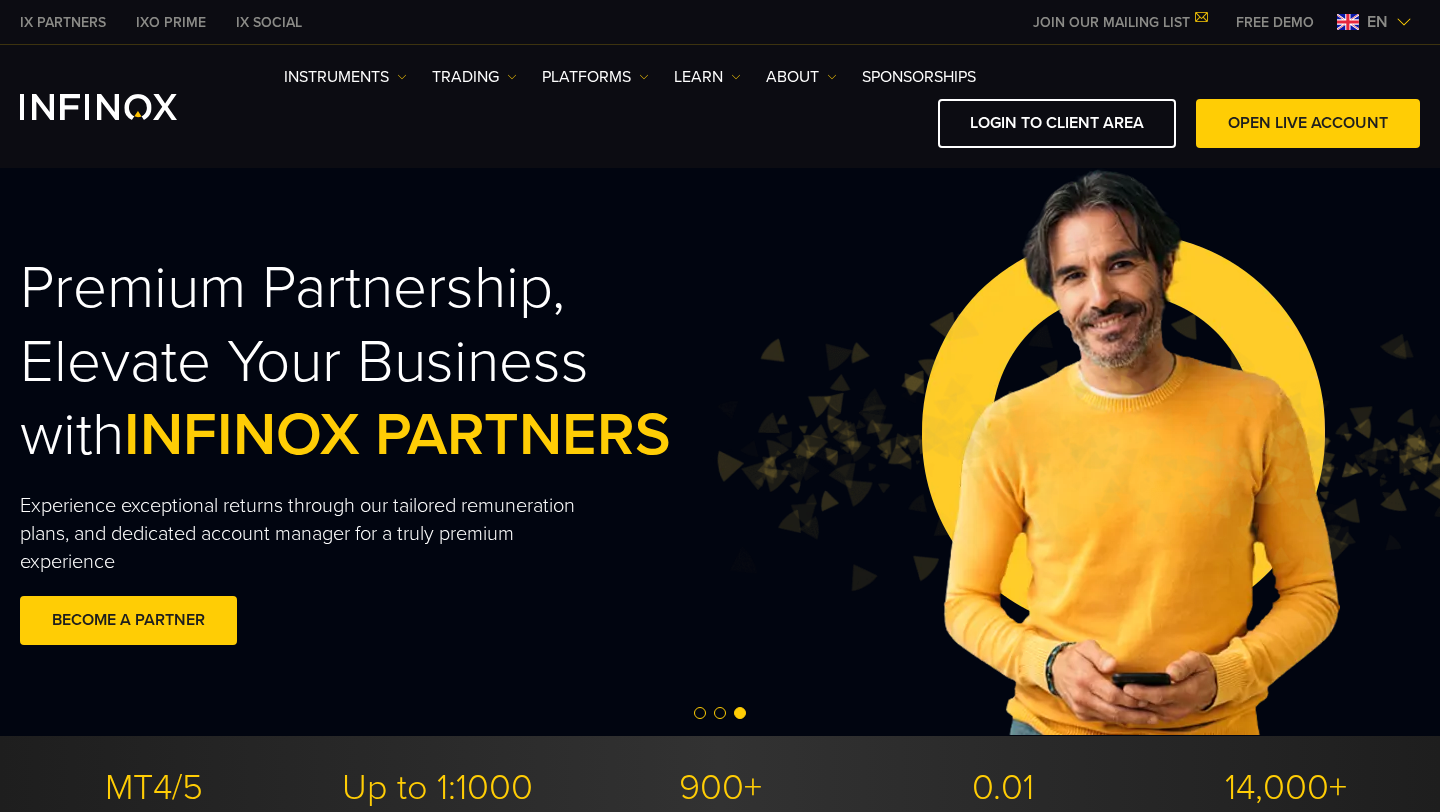 scroll, scrollTop: 0, scrollLeft: 0, axis: both 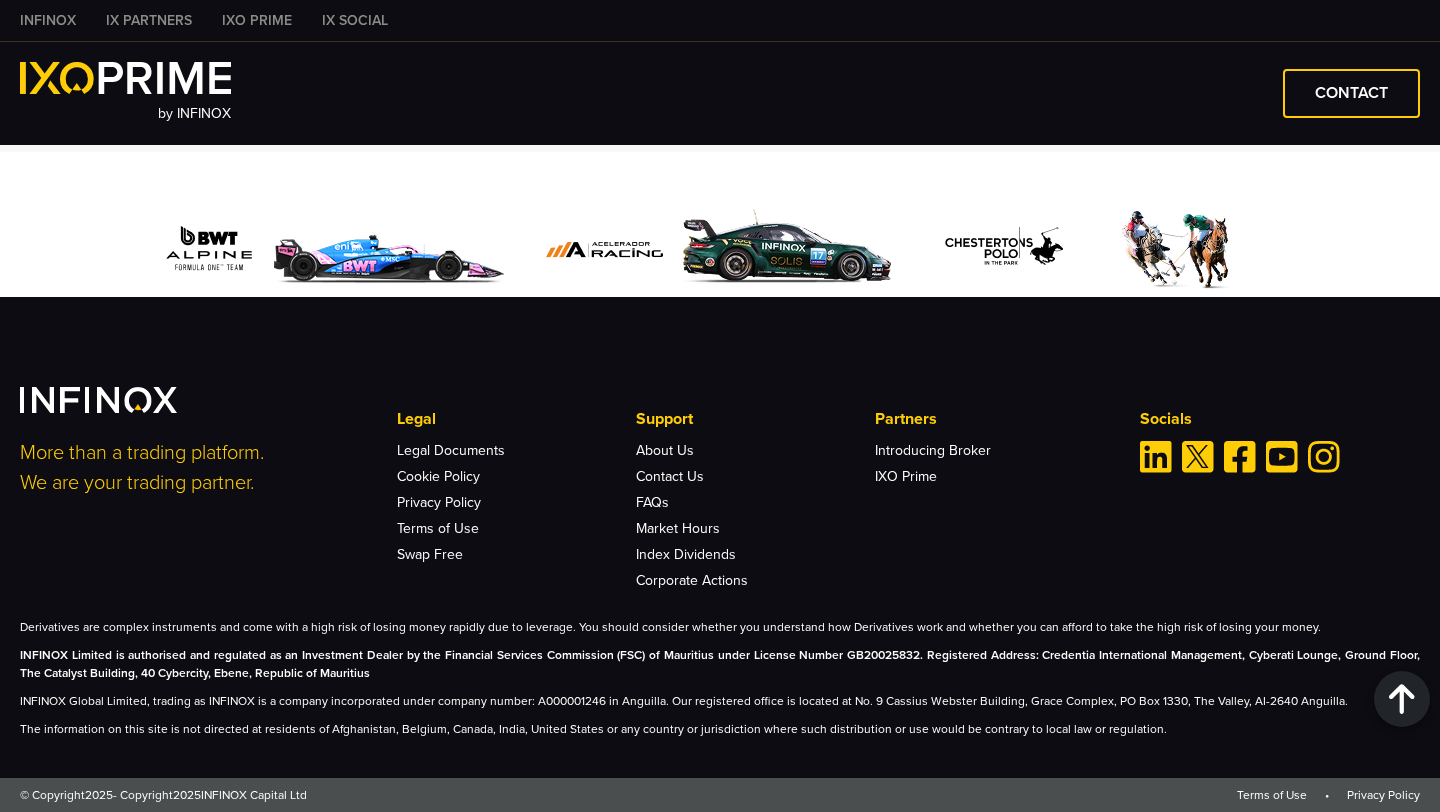 click on "INFINOX" at bounding box center [48, 20] 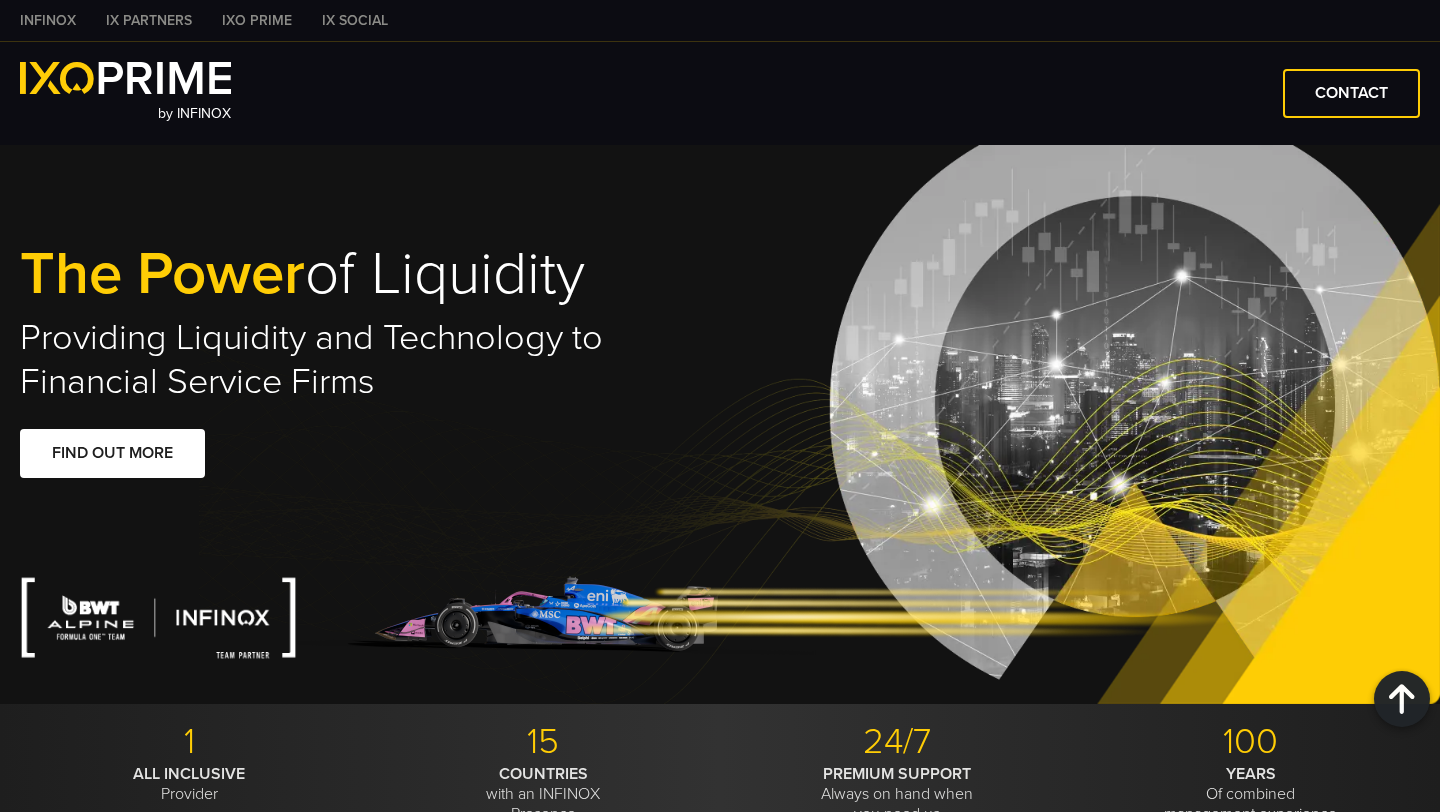 scroll, scrollTop: 0, scrollLeft: 0, axis: both 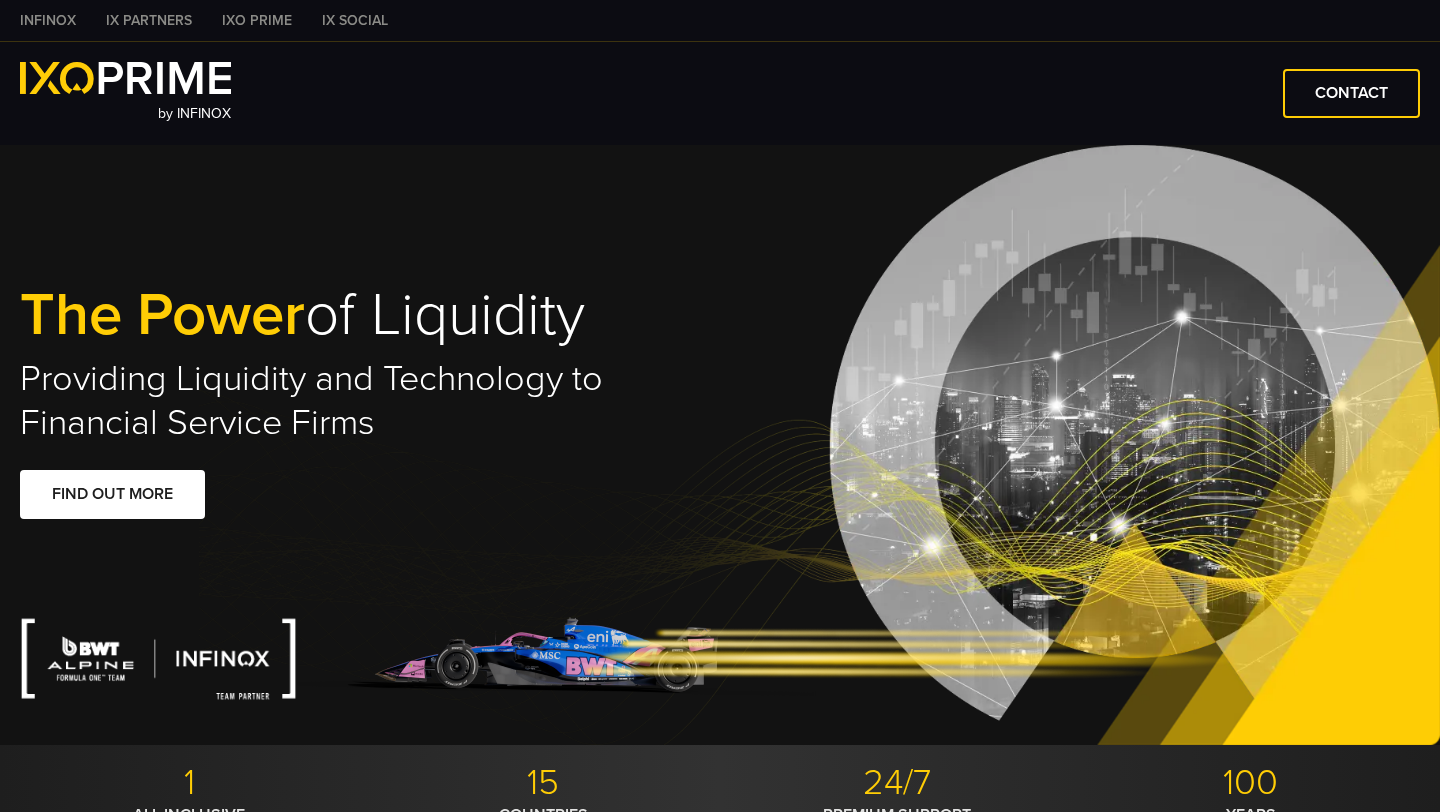 click on "INFINOX" at bounding box center [48, 20] 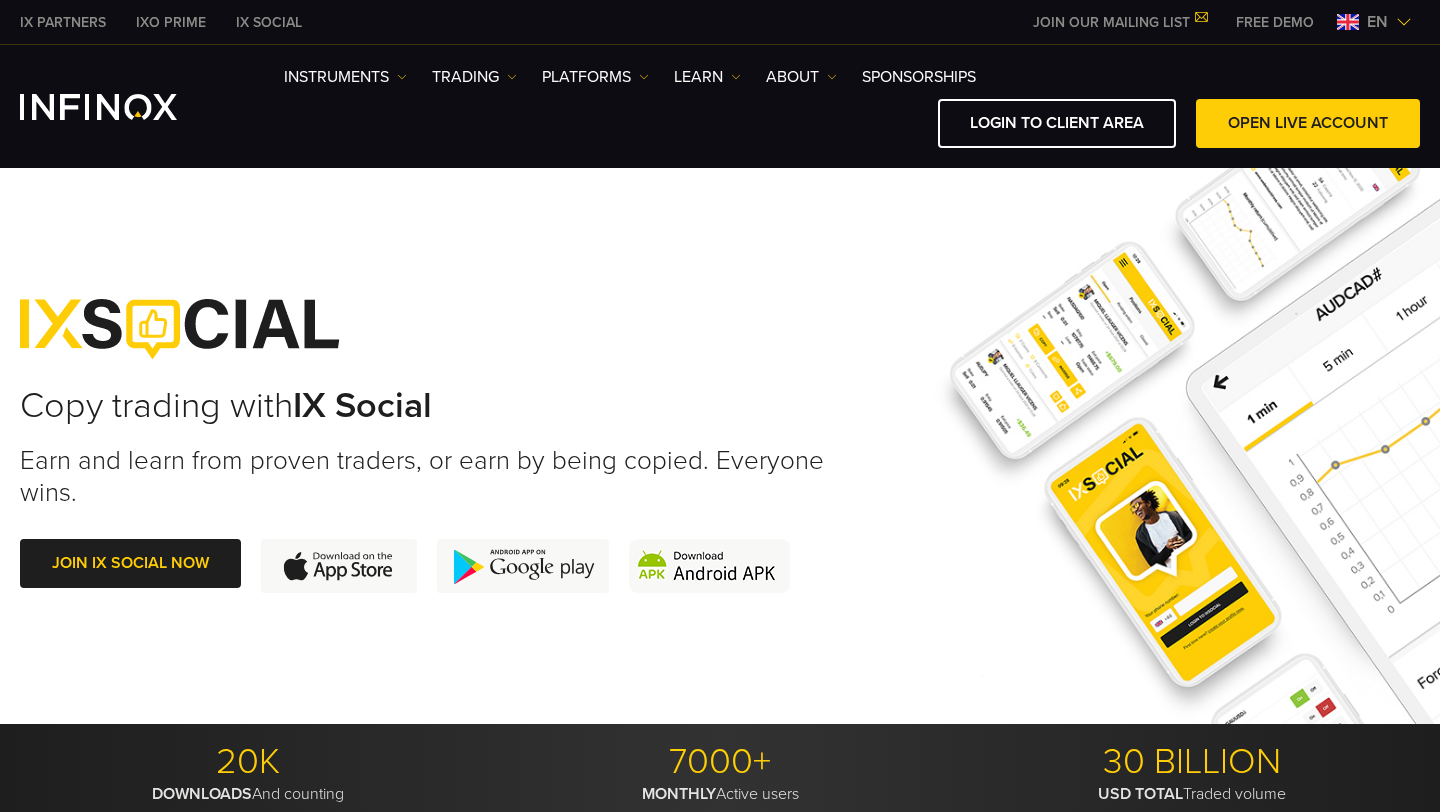 scroll, scrollTop: 0, scrollLeft: 0, axis: both 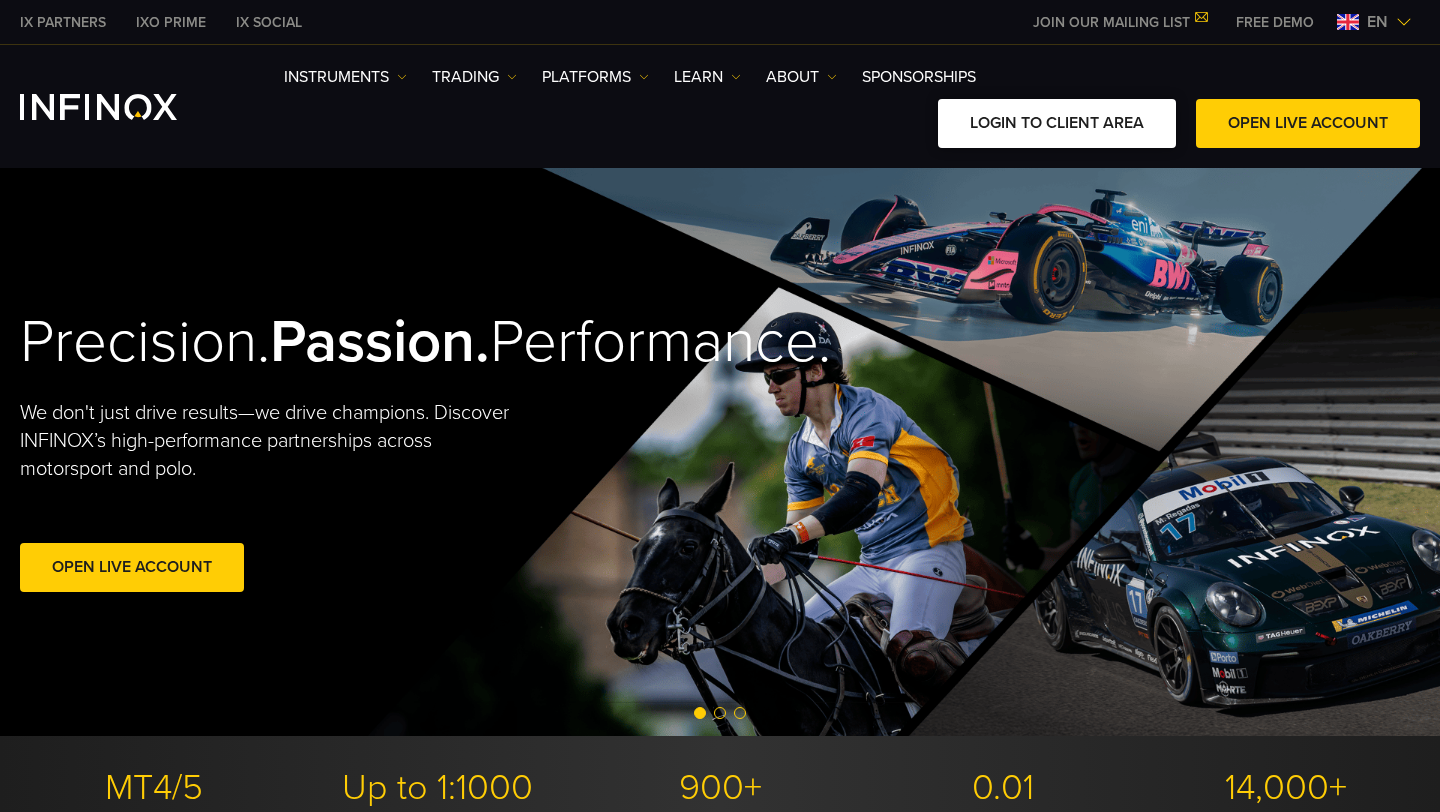click on "LOGIN TO CLIENT AREA" at bounding box center [1057, 123] 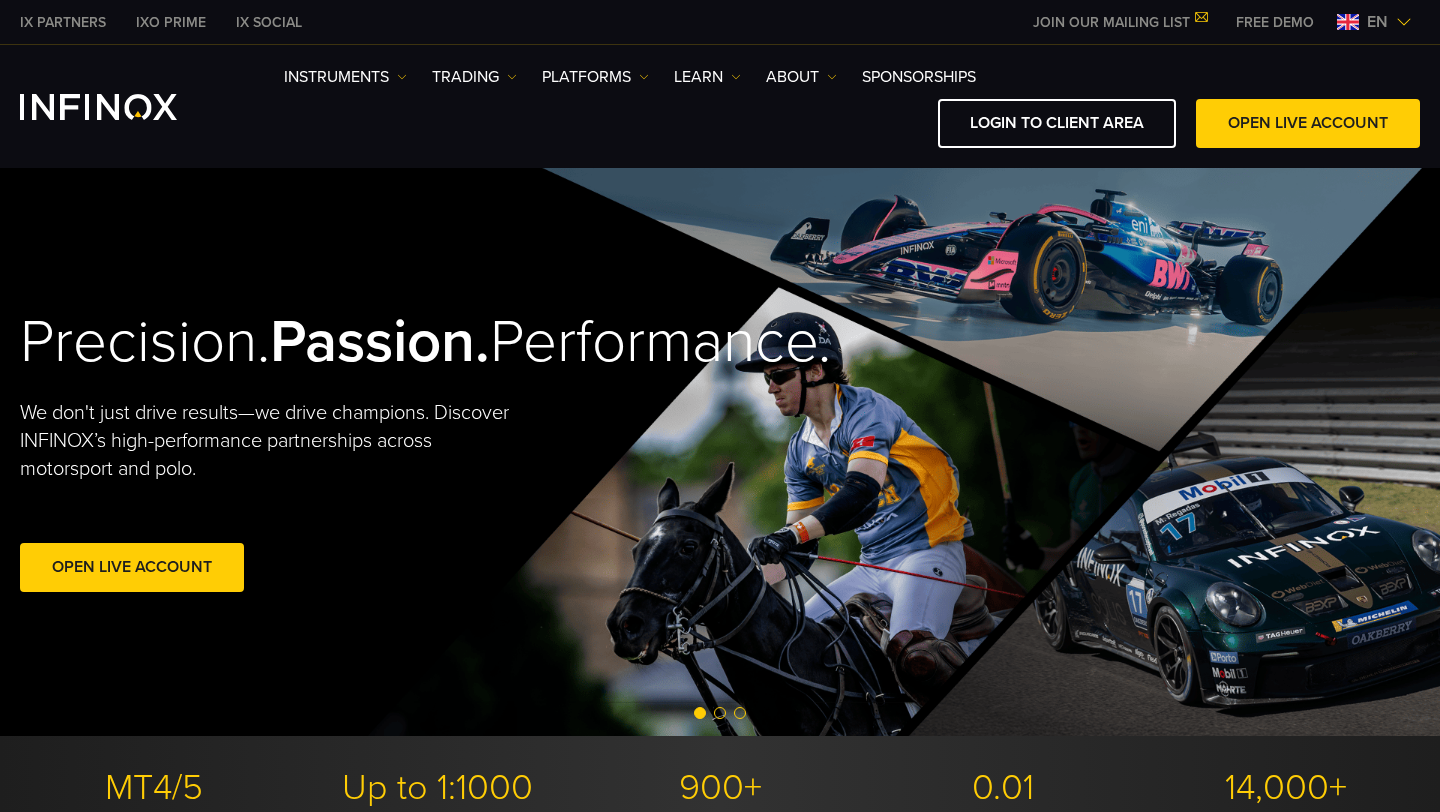 scroll, scrollTop: 0, scrollLeft: 0, axis: both 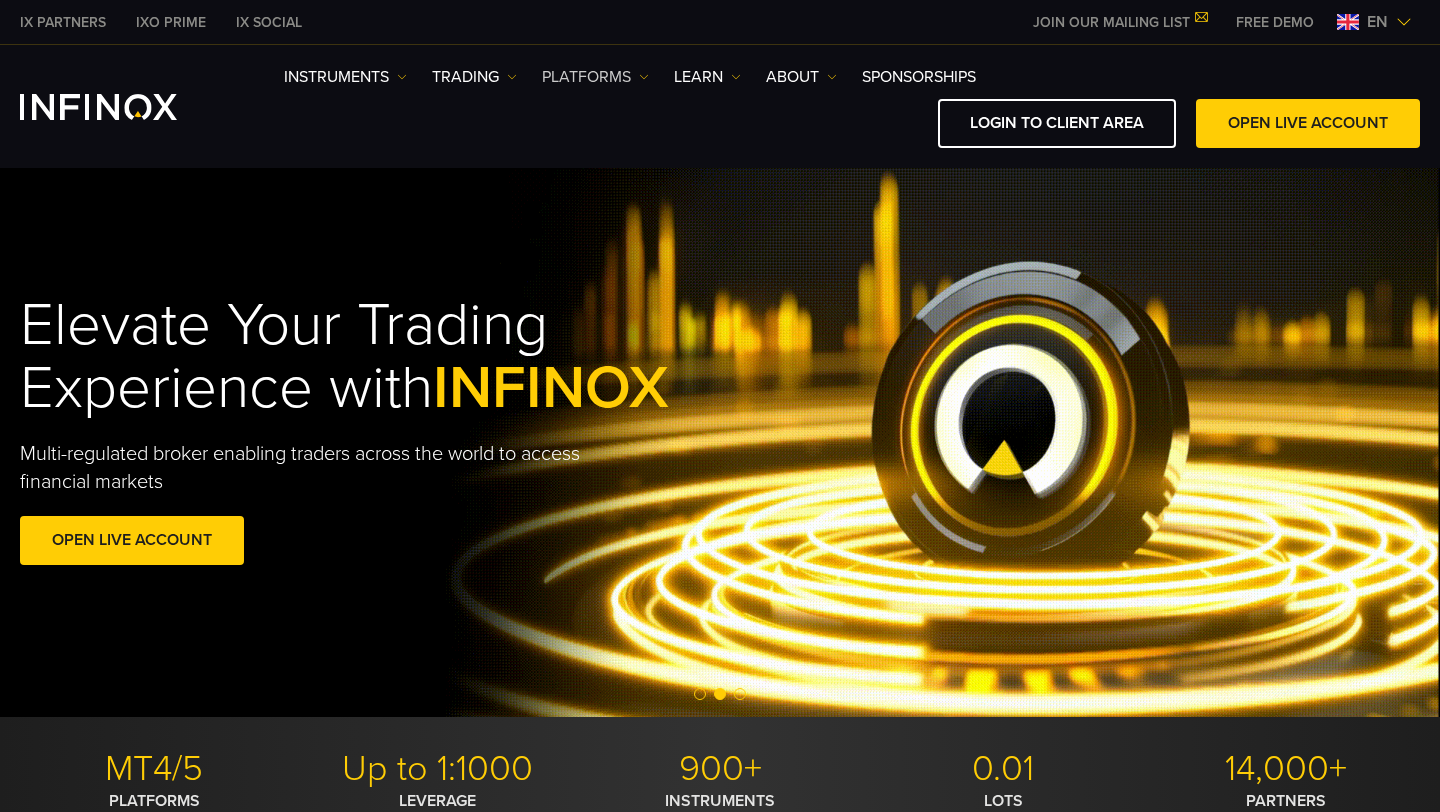 click on "PLATFORMS" at bounding box center [595, 77] 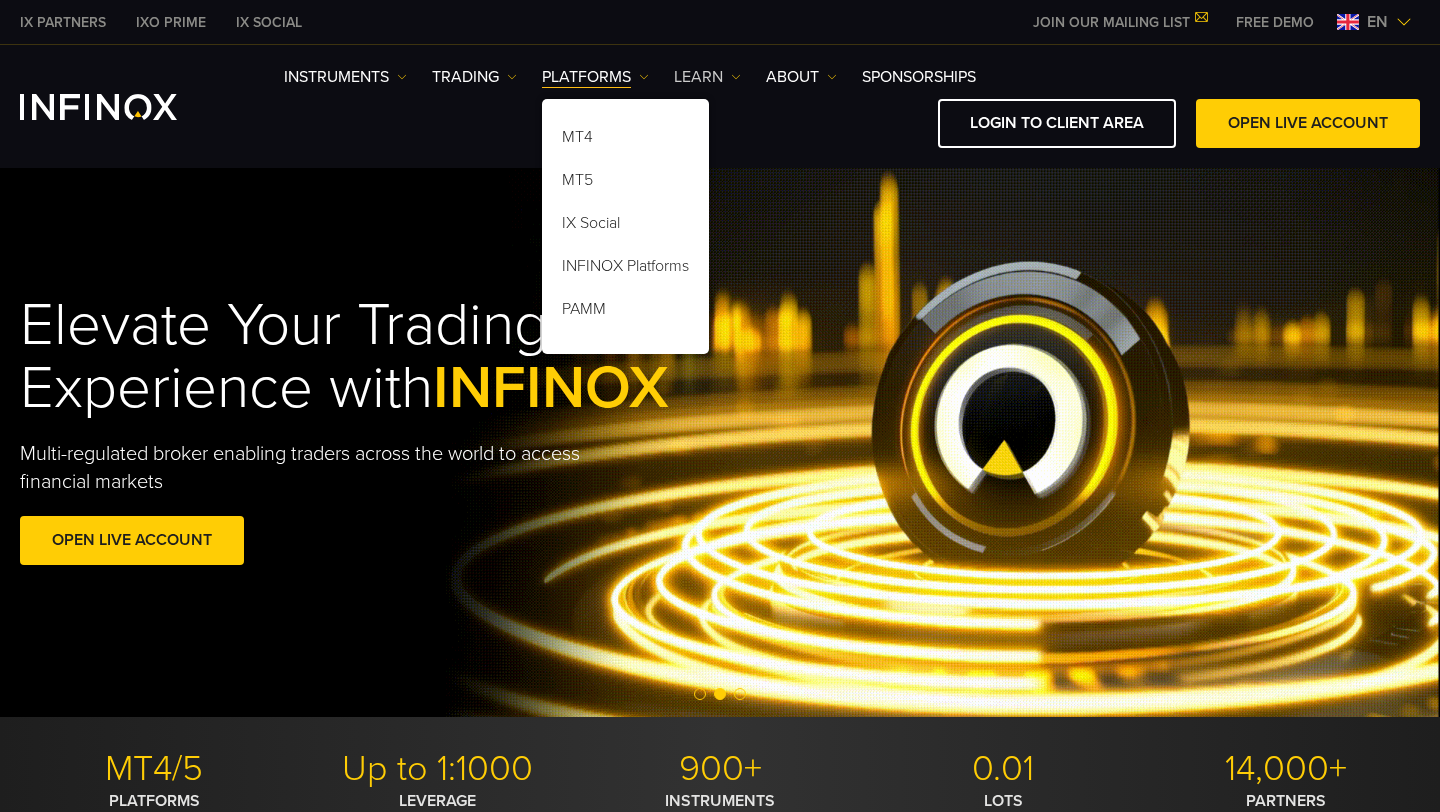 click on "Learn" at bounding box center [707, 77] 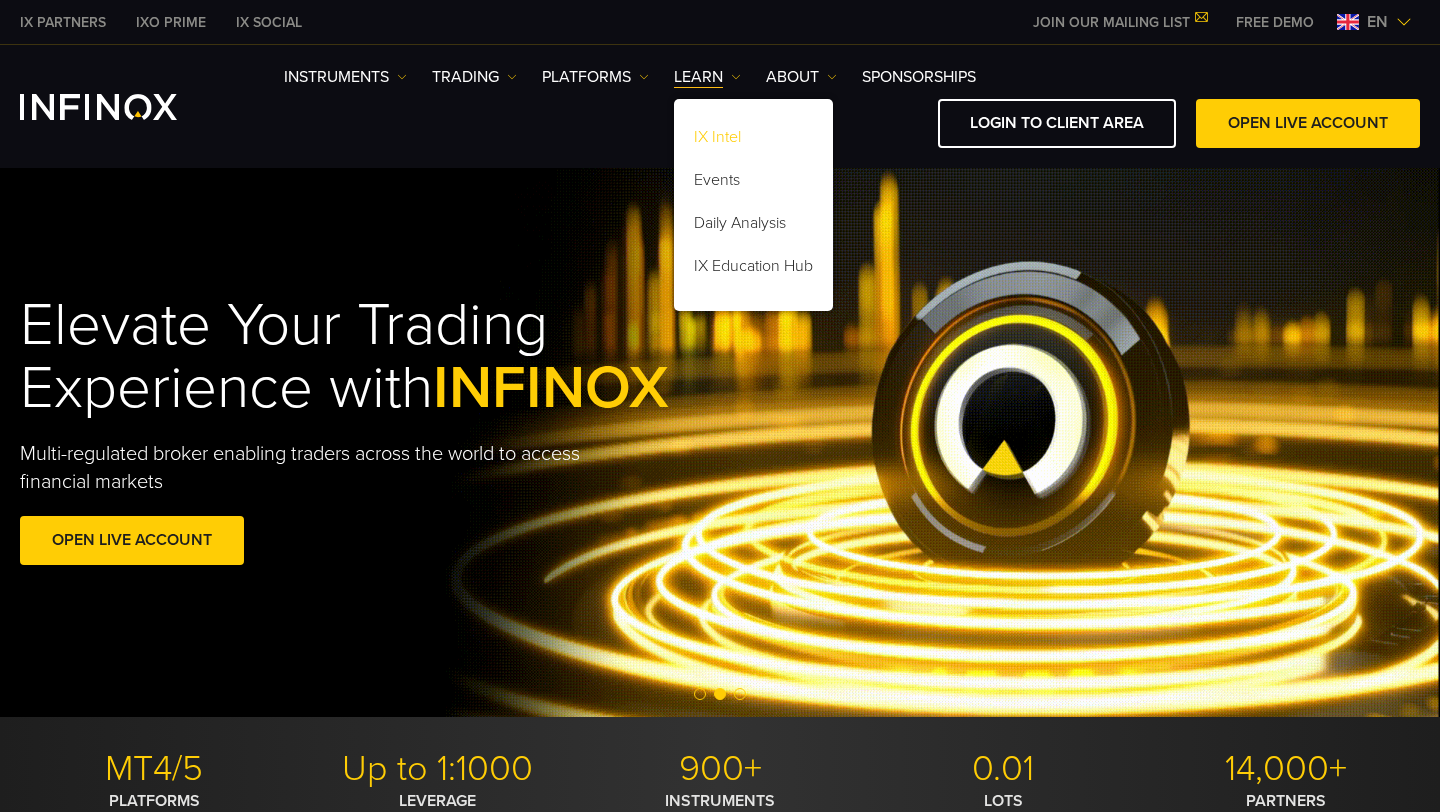 click on "IX Intel" at bounding box center [753, 140] 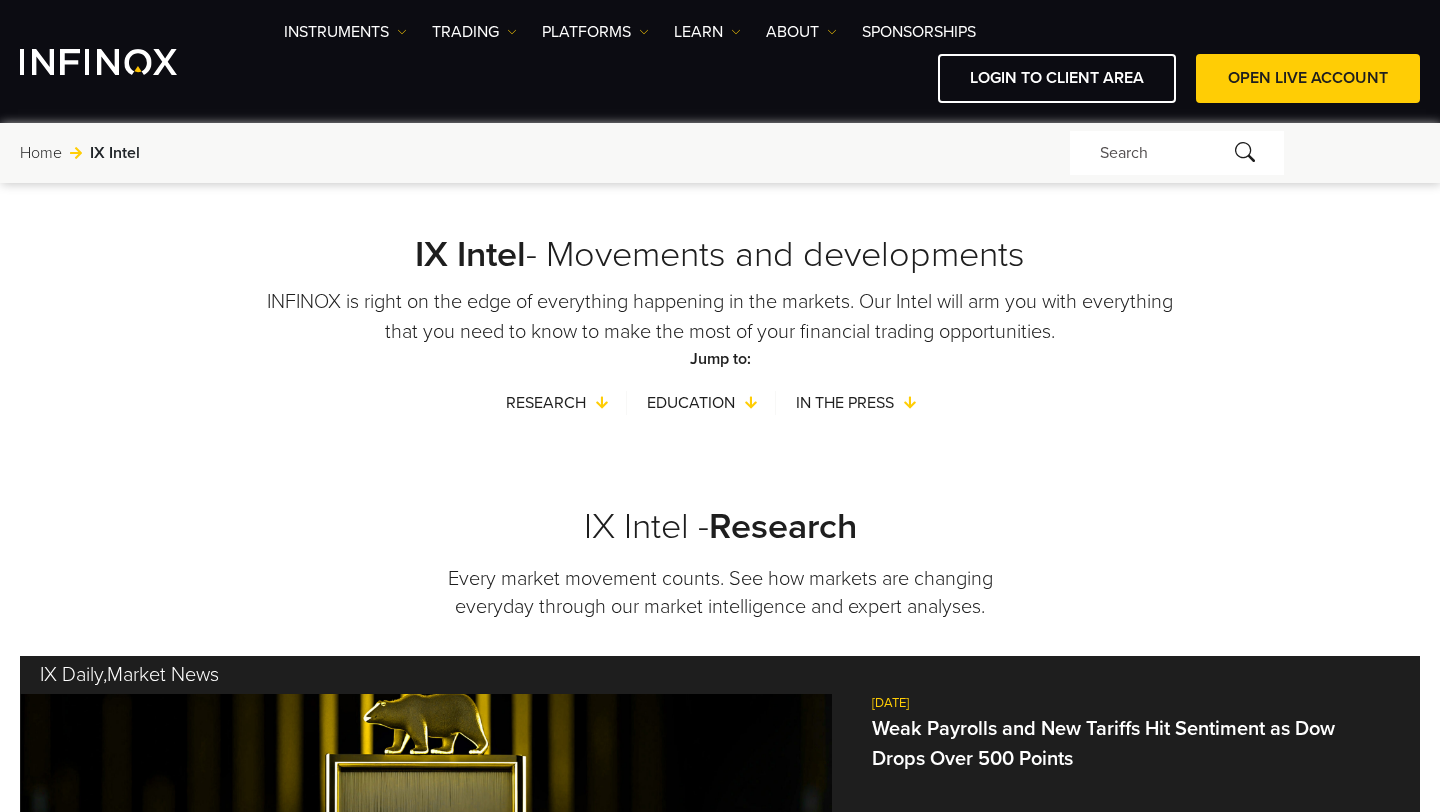 scroll, scrollTop: 564, scrollLeft: 0, axis: vertical 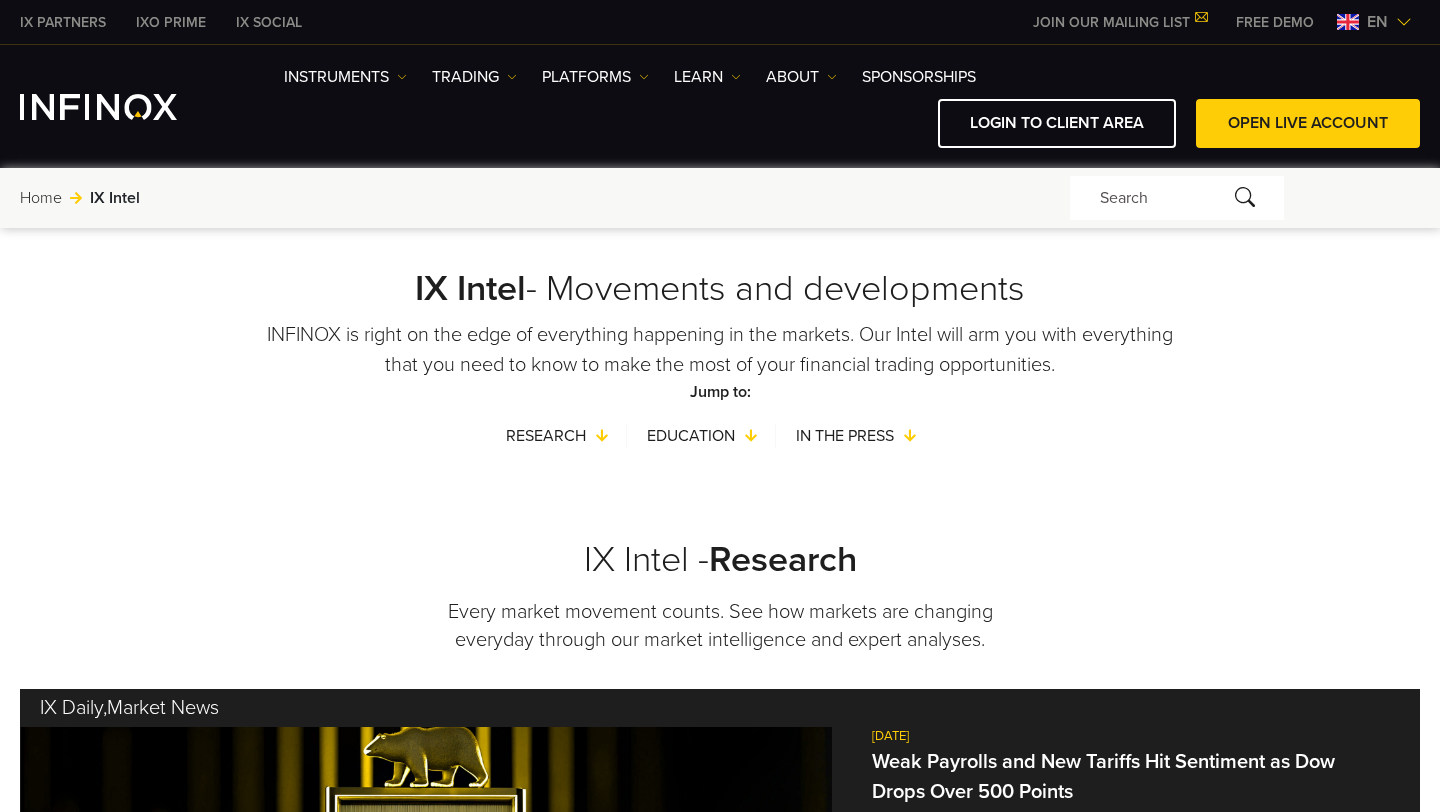 click at bounding box center (98, 107) 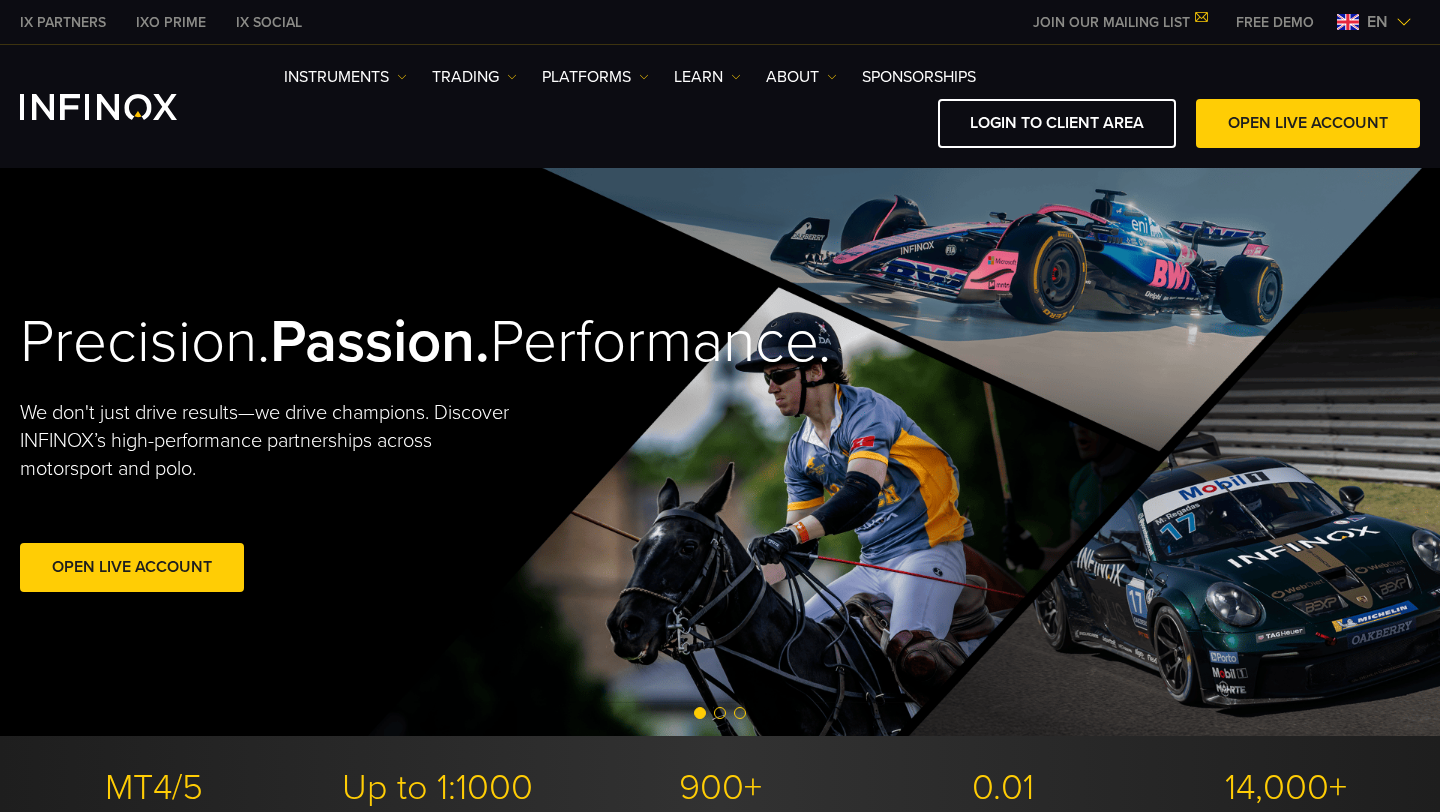 scroll, scrollTop: 0, scrollLeft: 0, axis: both 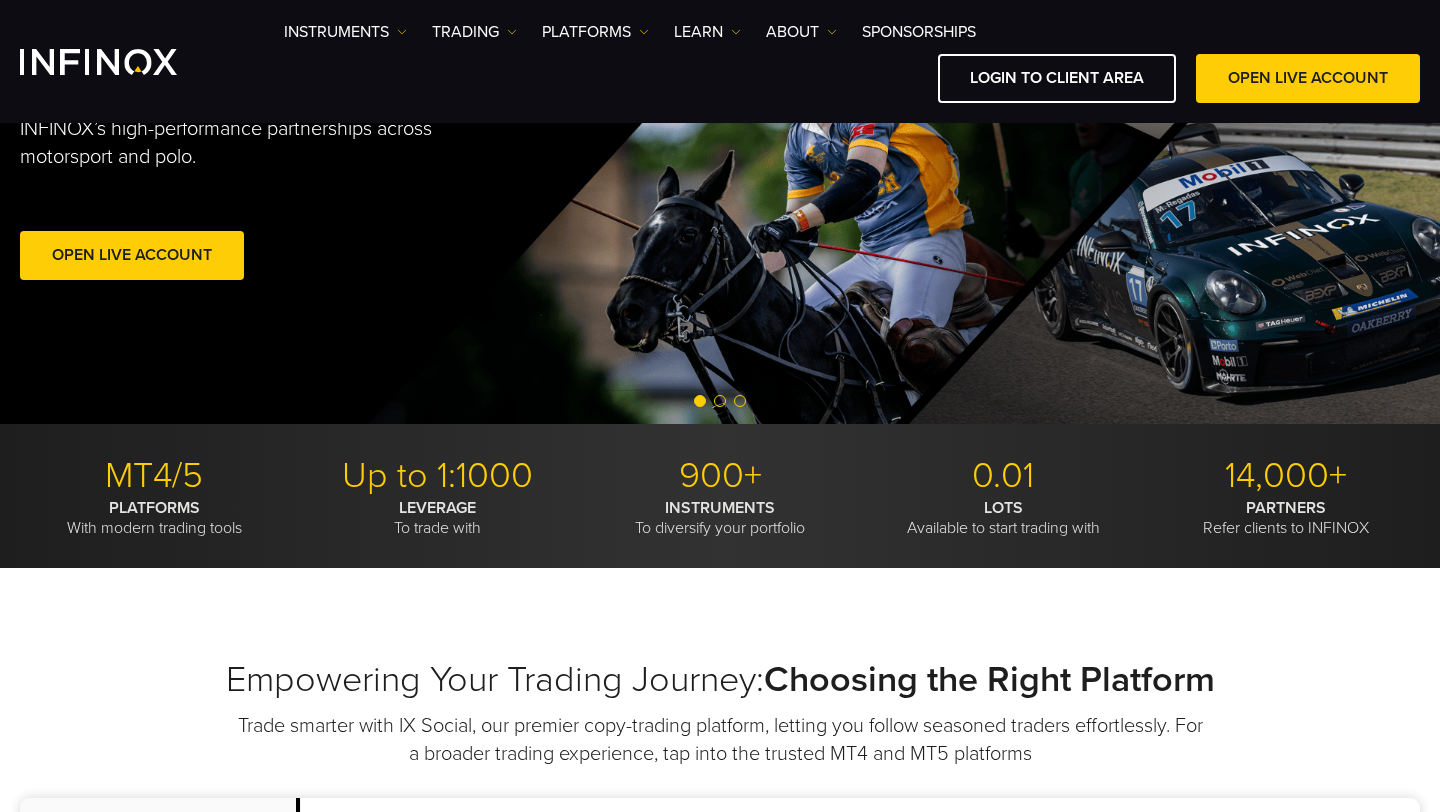 click at bounding box center [720, 401] 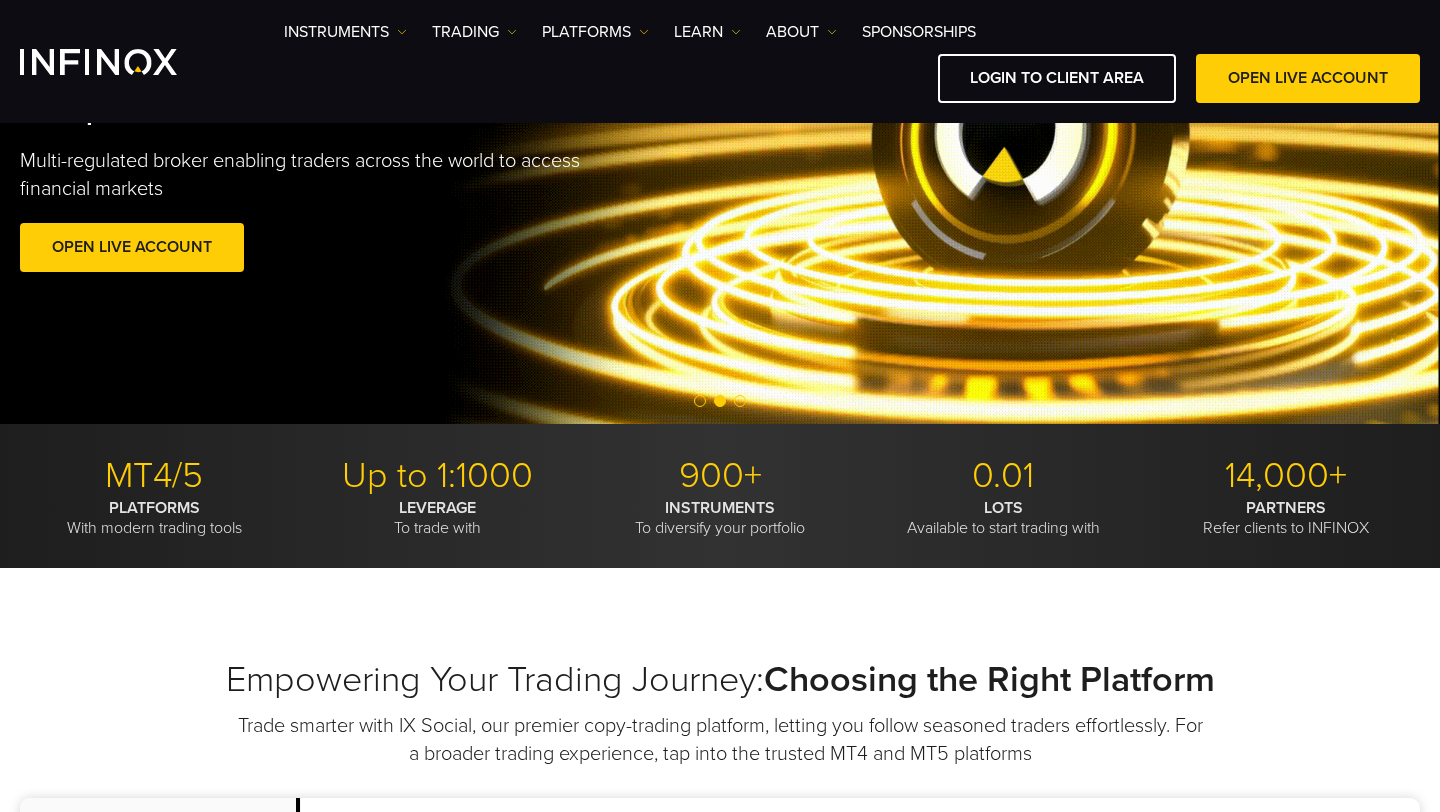 scroll, scrollTop: 0, scrollLeft: 0, axis: both 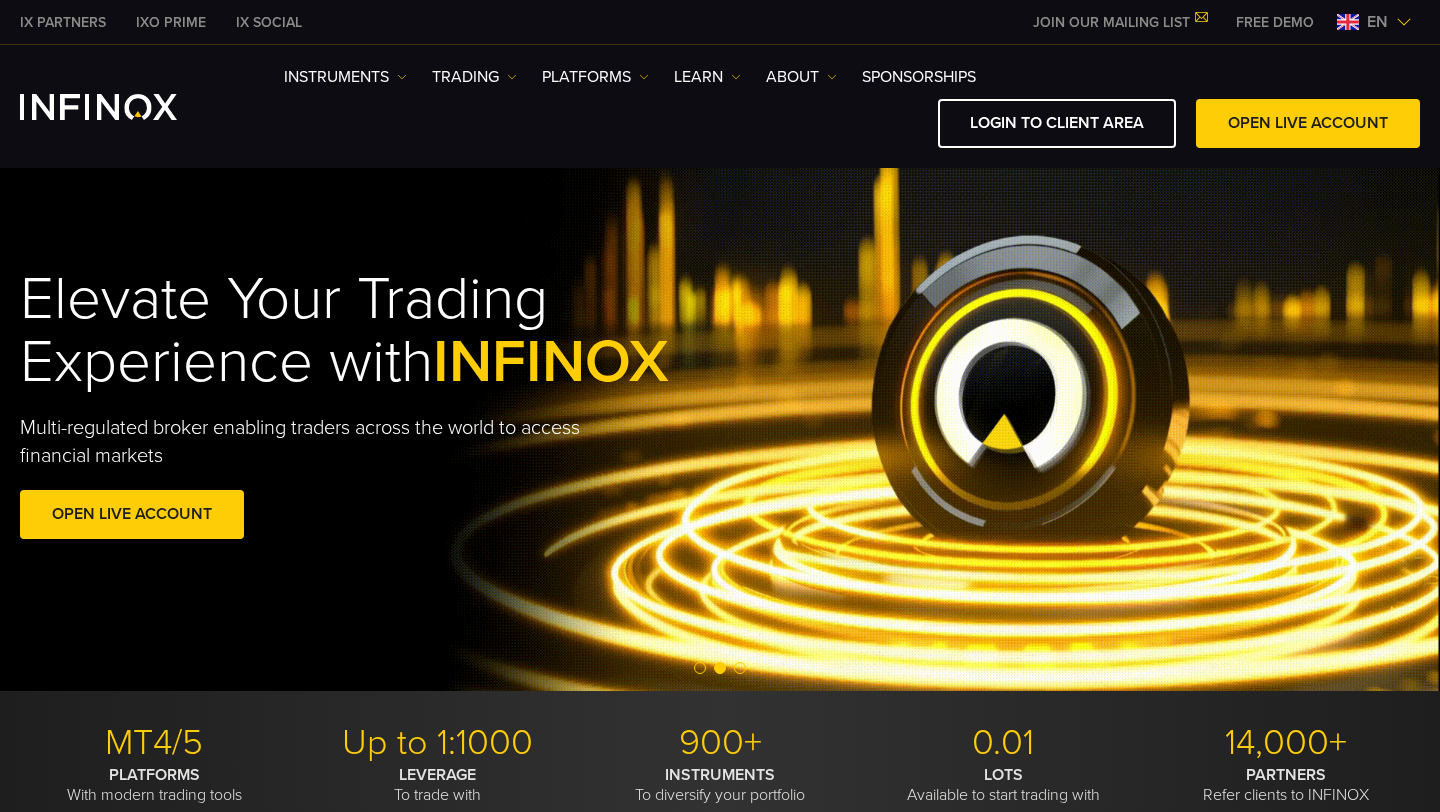 click at bounding box center [740, 668] 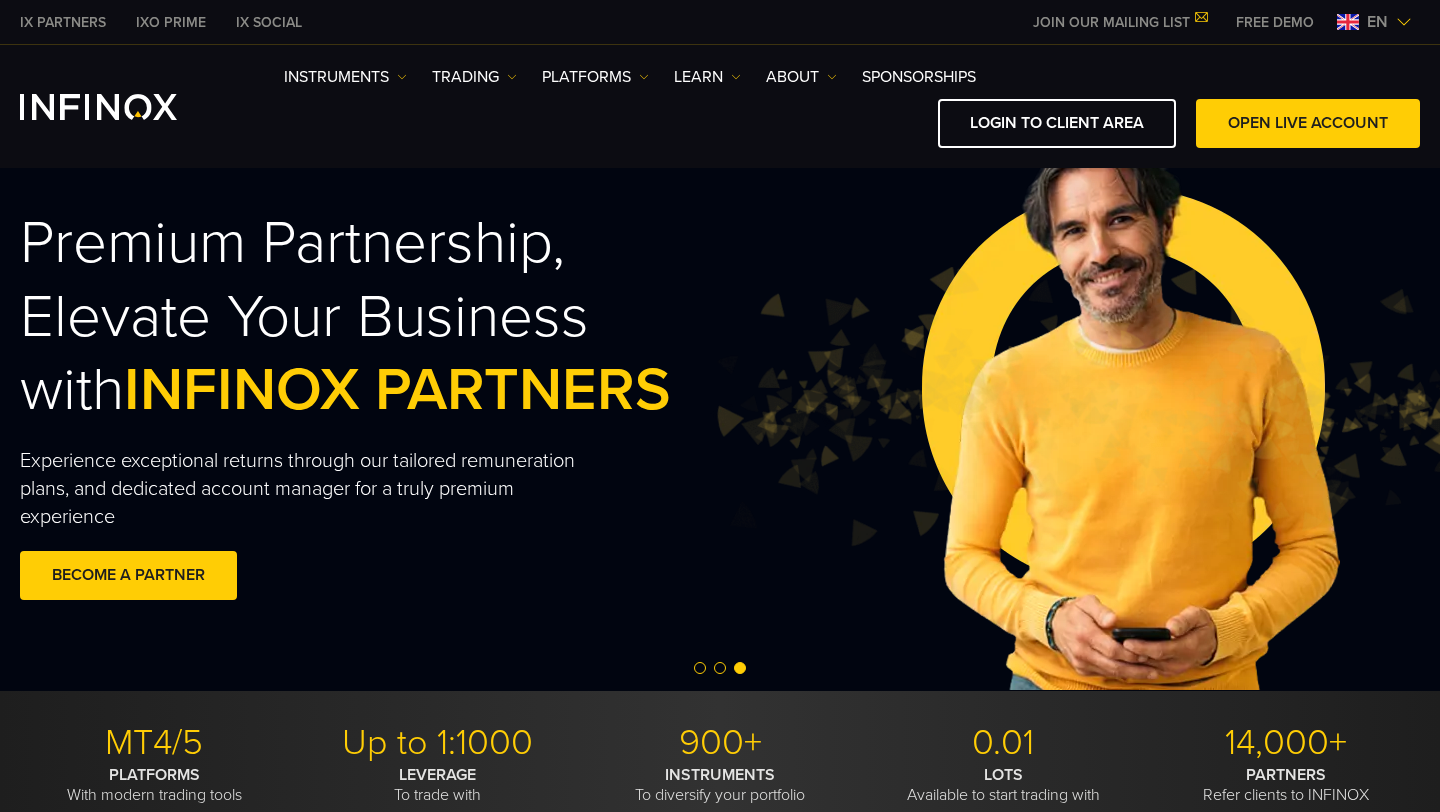 click at bounding box center [700, 668] 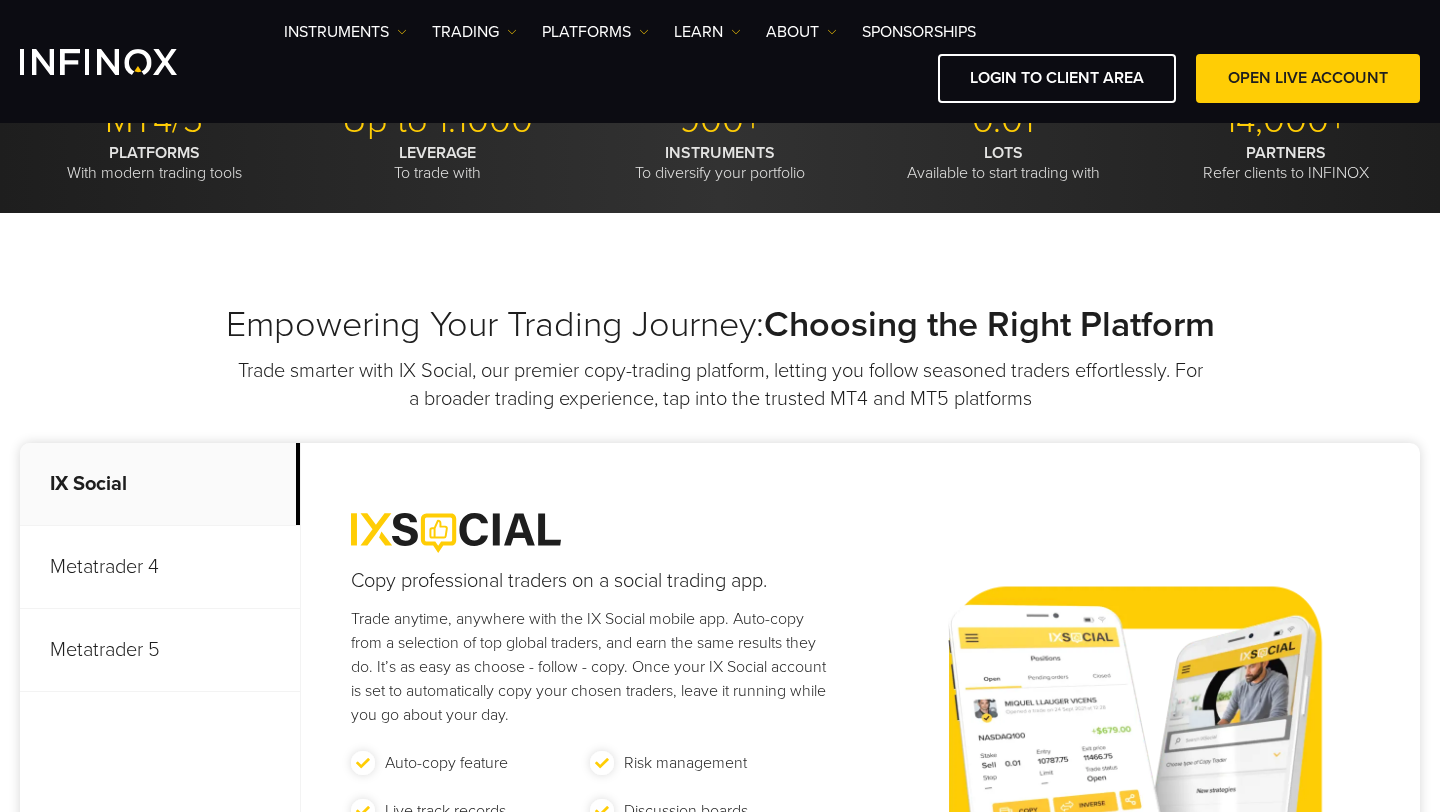 scroll, scrollTop: 625, scrollLeft: 0, axis: vertical 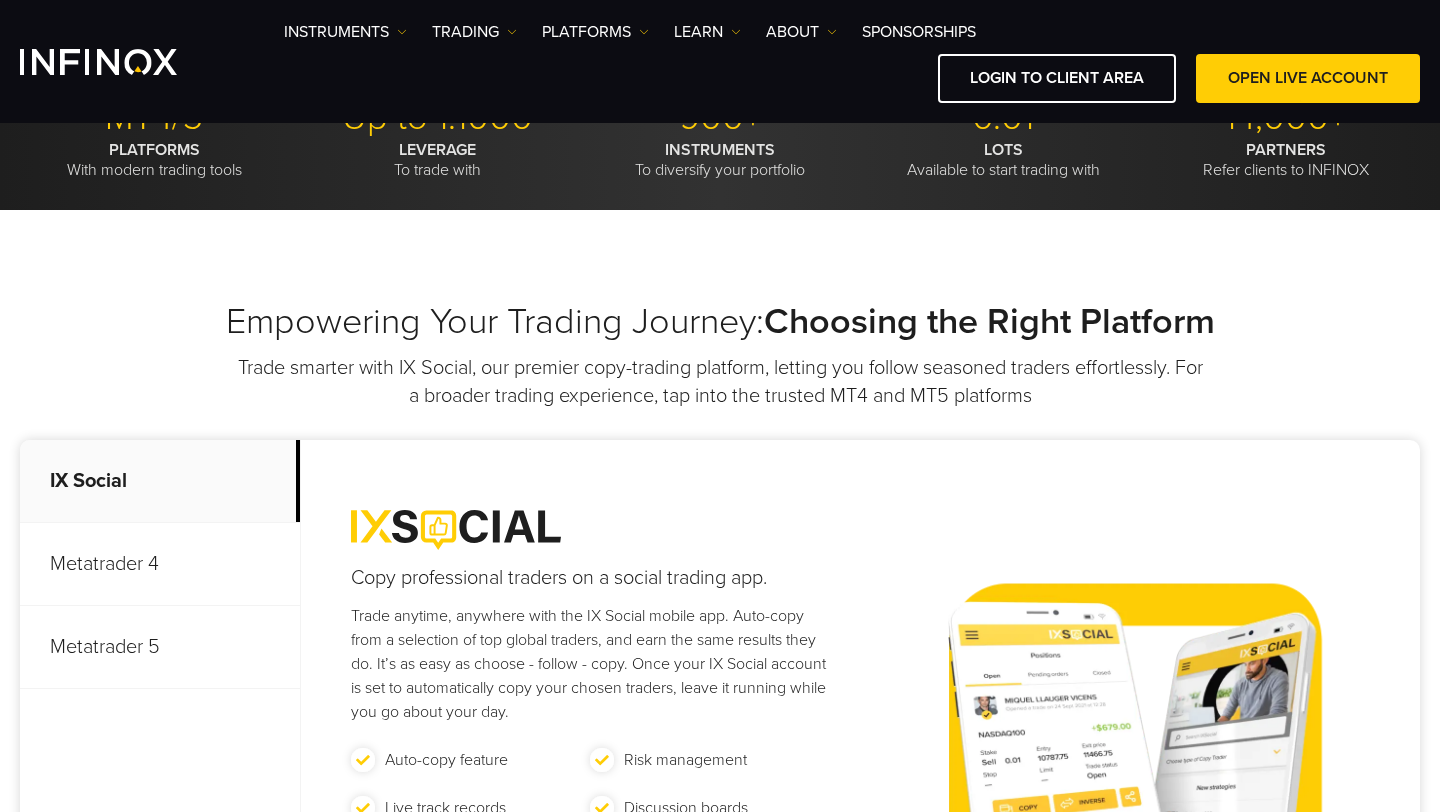 click on "Metatrader 4" at bounding box center (160, 564) 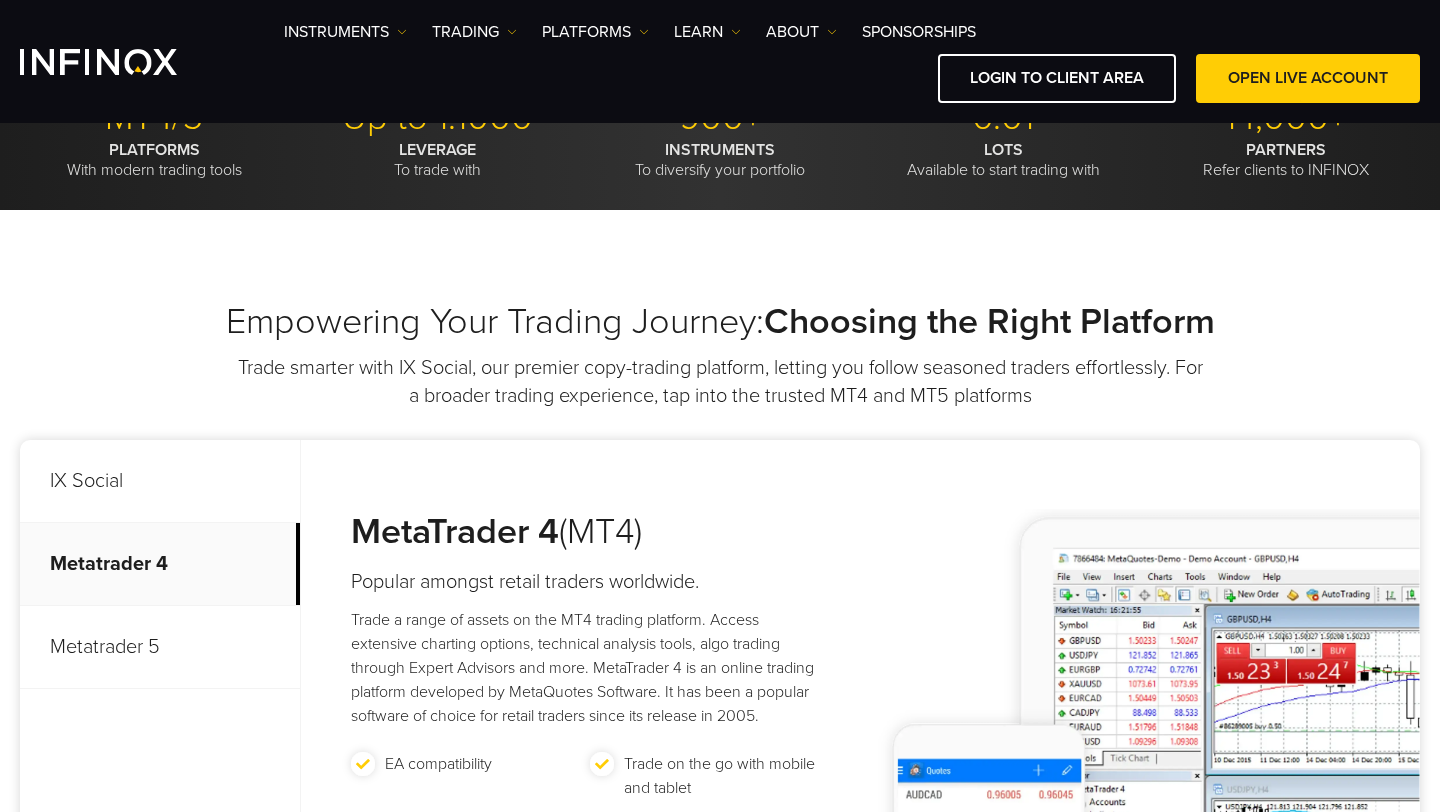 scroll, scrollTop: 0, scrollLeft: 0, axis: both 